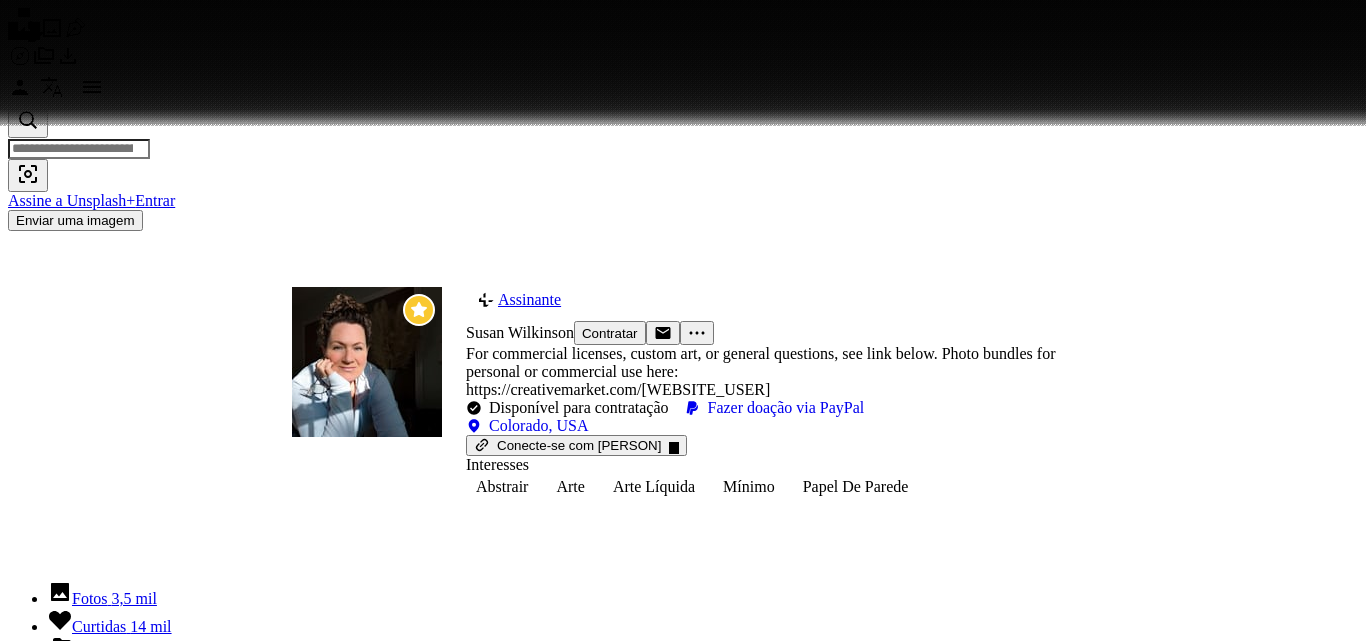 scroll, scrollTop: 29490, scrollLeft: 0, axis: vertical 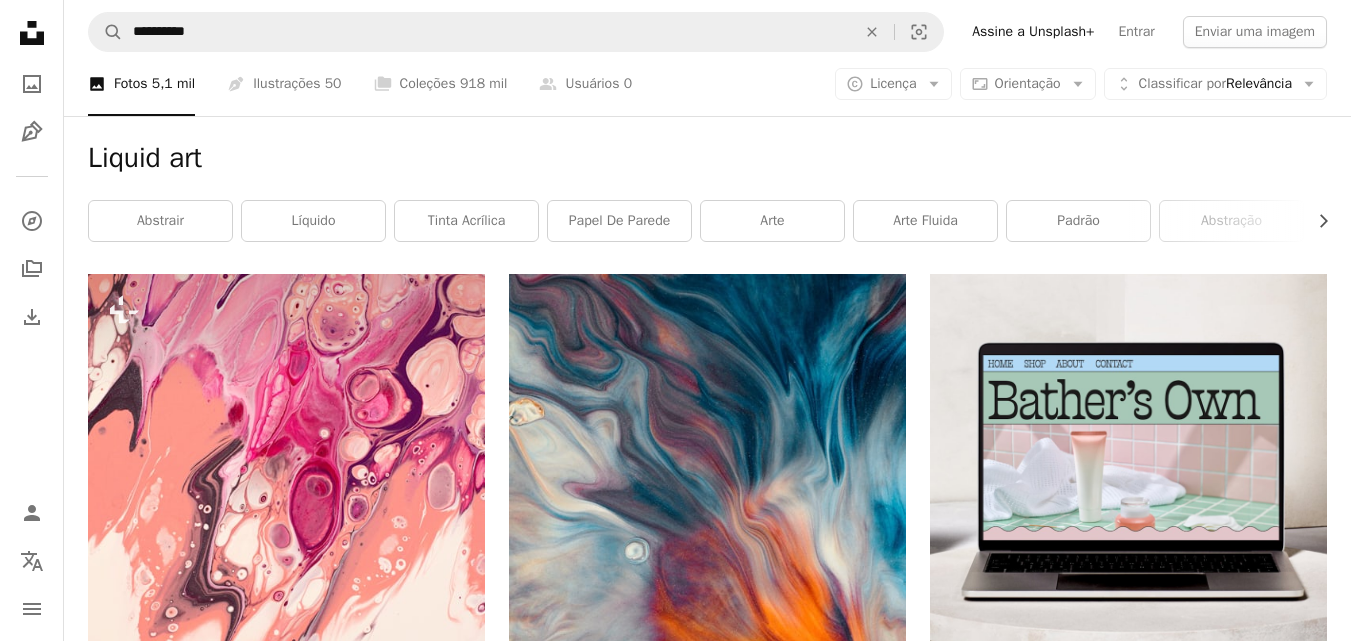 click on "Assine a Unsplash+" at bounding box center [1033, 32] 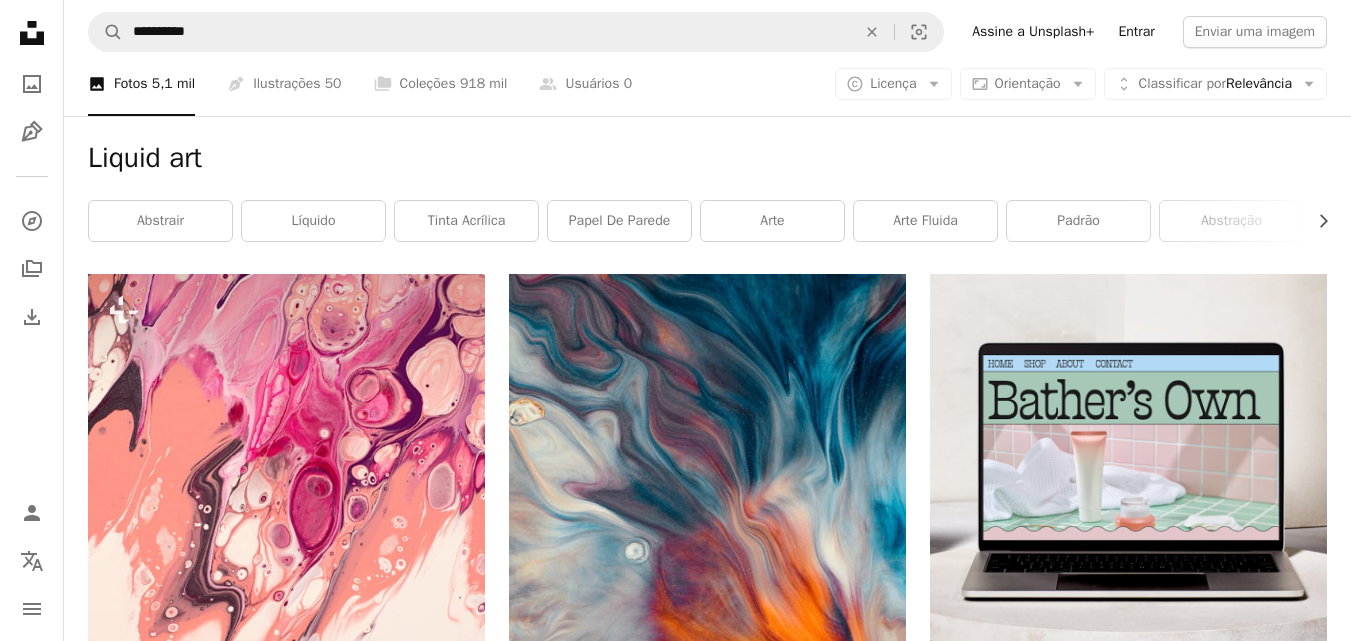 click on "Entrar" at bounding box center (1136, 32) 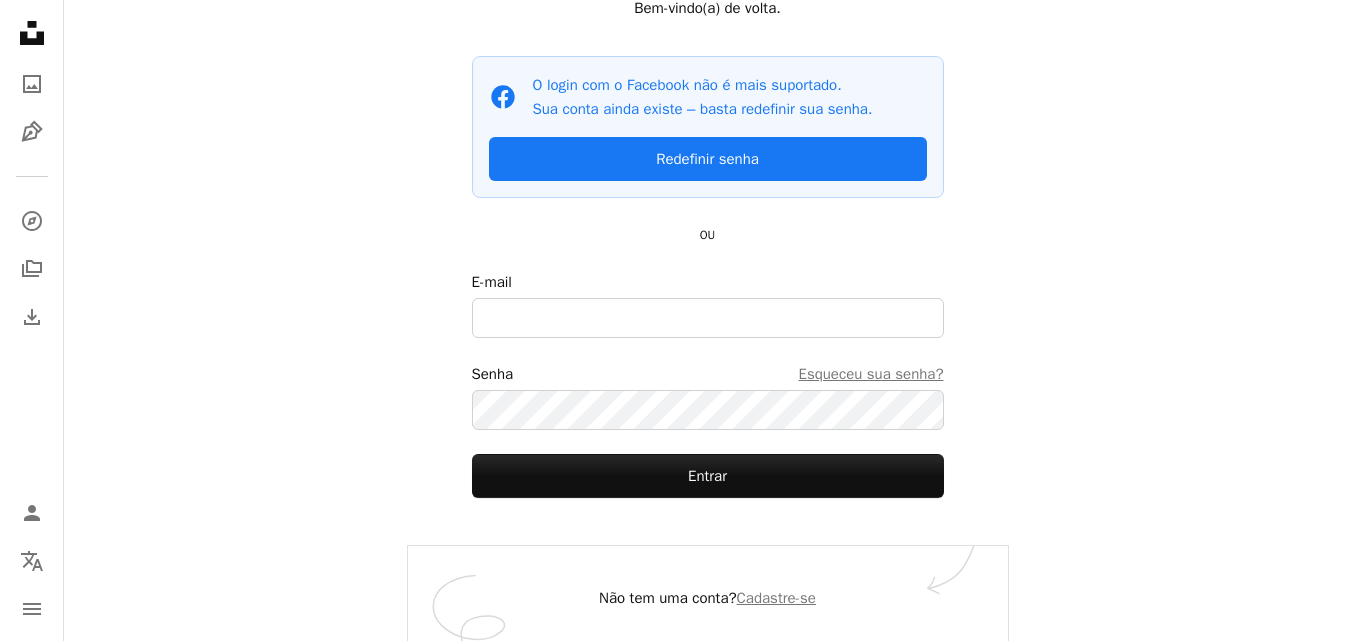 scroll, scrollTop: 169, scrollLeft: 0, axis: vertical 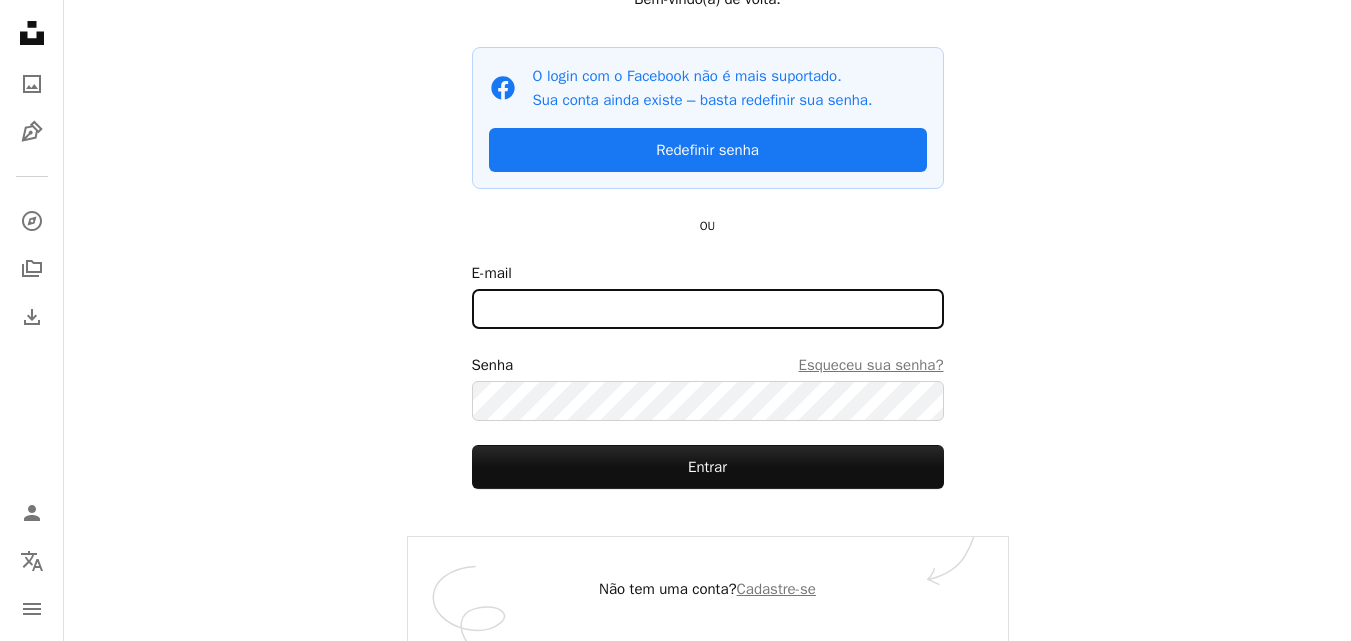 click on "E-mail" at bounding box center (708, 309) 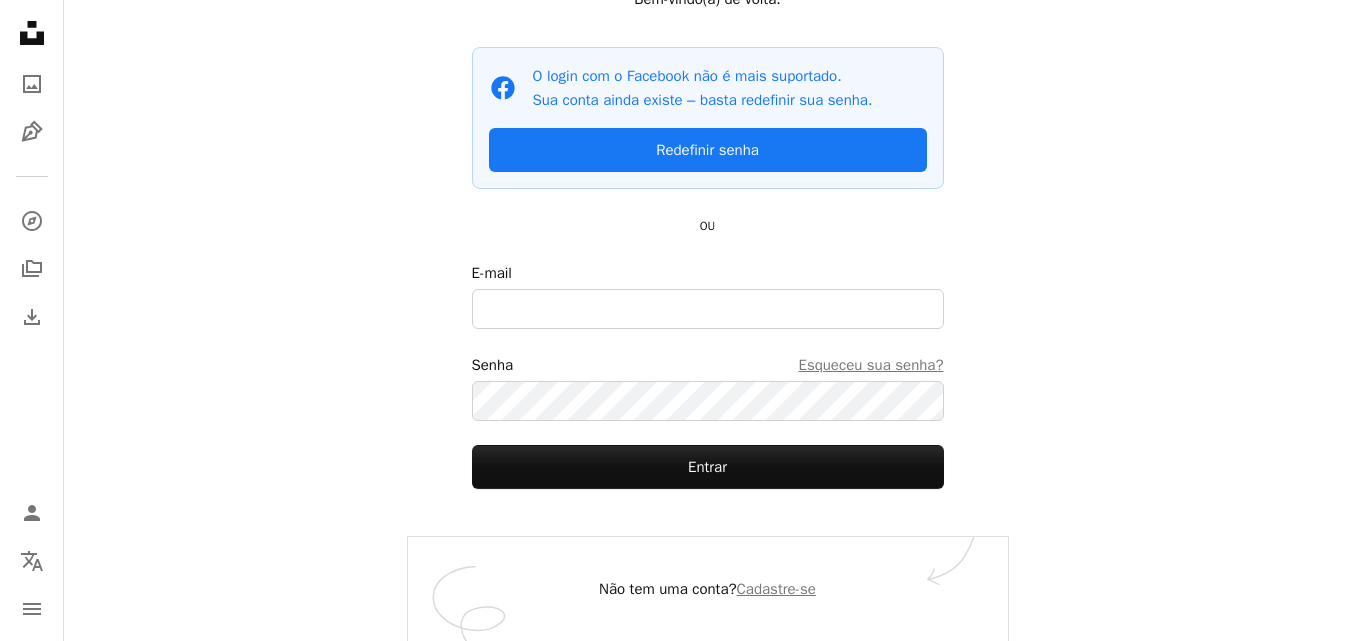 click on "A magnifying glass Visual search Assine a Unsplash+ Entrar Enviar uma imagem Entrar Bem-vindo(a) de volta. Facebook icon O login com o Facebook não é mais suportado. Sua conta ainda existe – basta redefinir sua senha. Redefinir senha OU E-mail Senha Esqueceu sua senha? Entrar Não tem uma conta?  Cadastre-se" at bounding box center [707, 236] 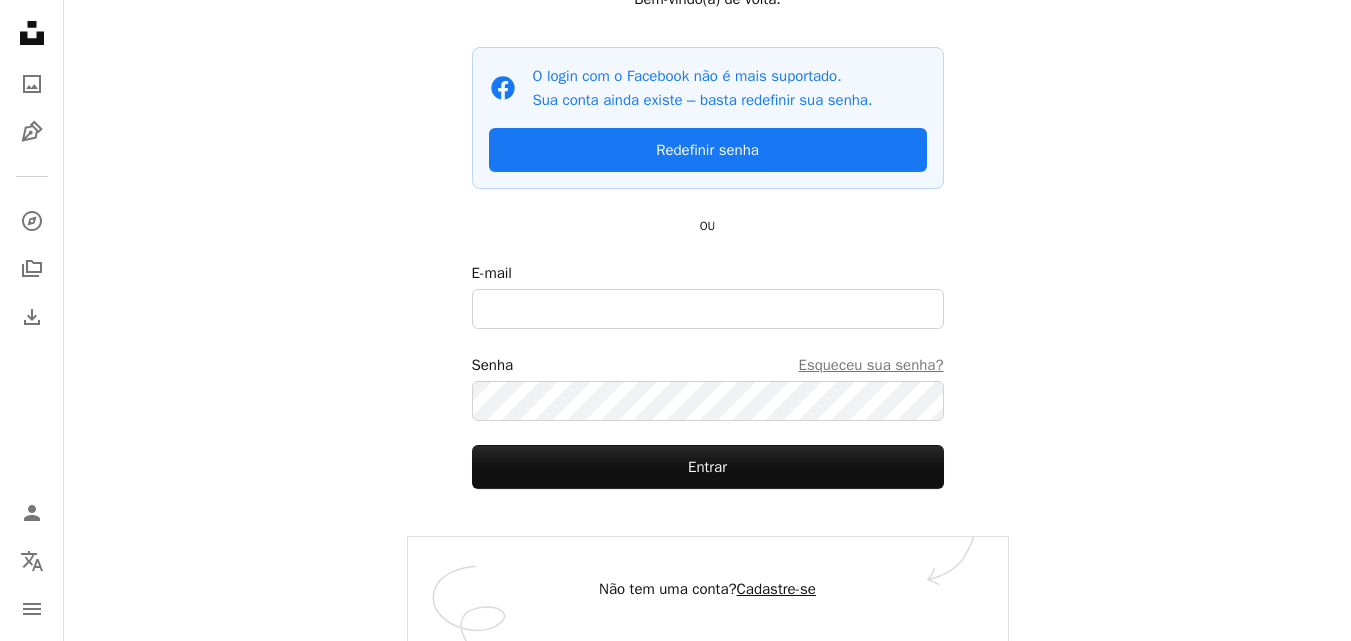 click on "Cadastre-se" at bounding box center [776, 589] 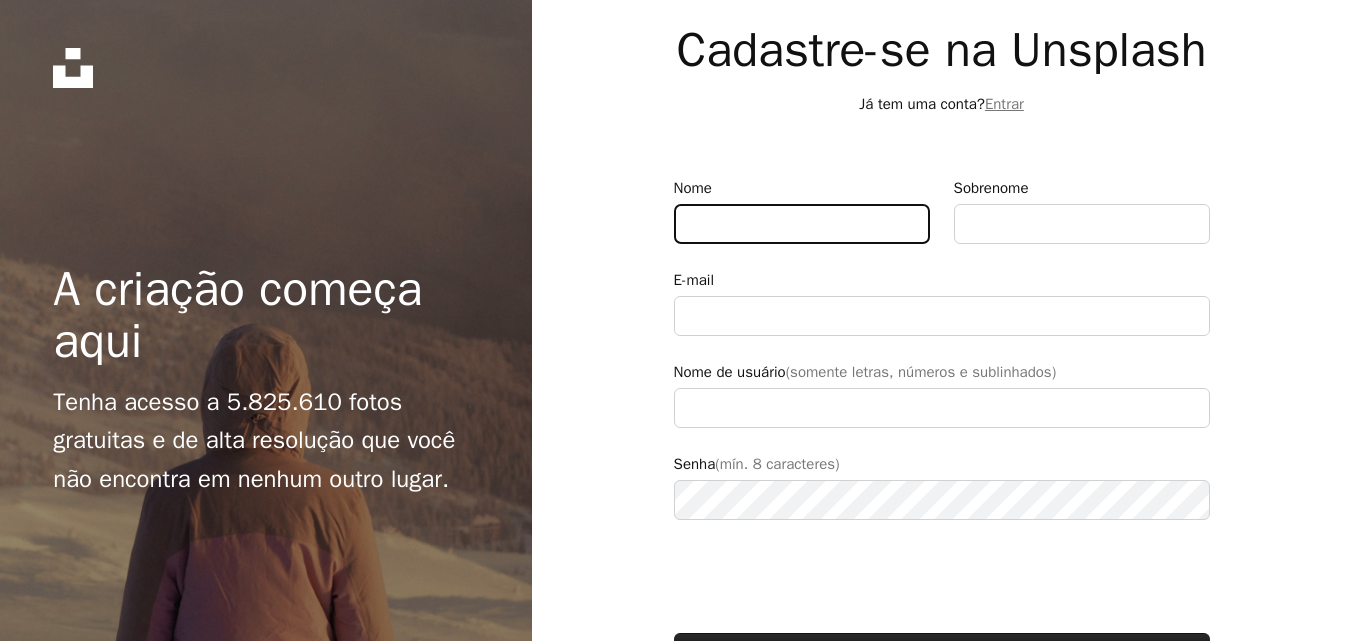 click on "Nome" at bounding box center (802, 224) 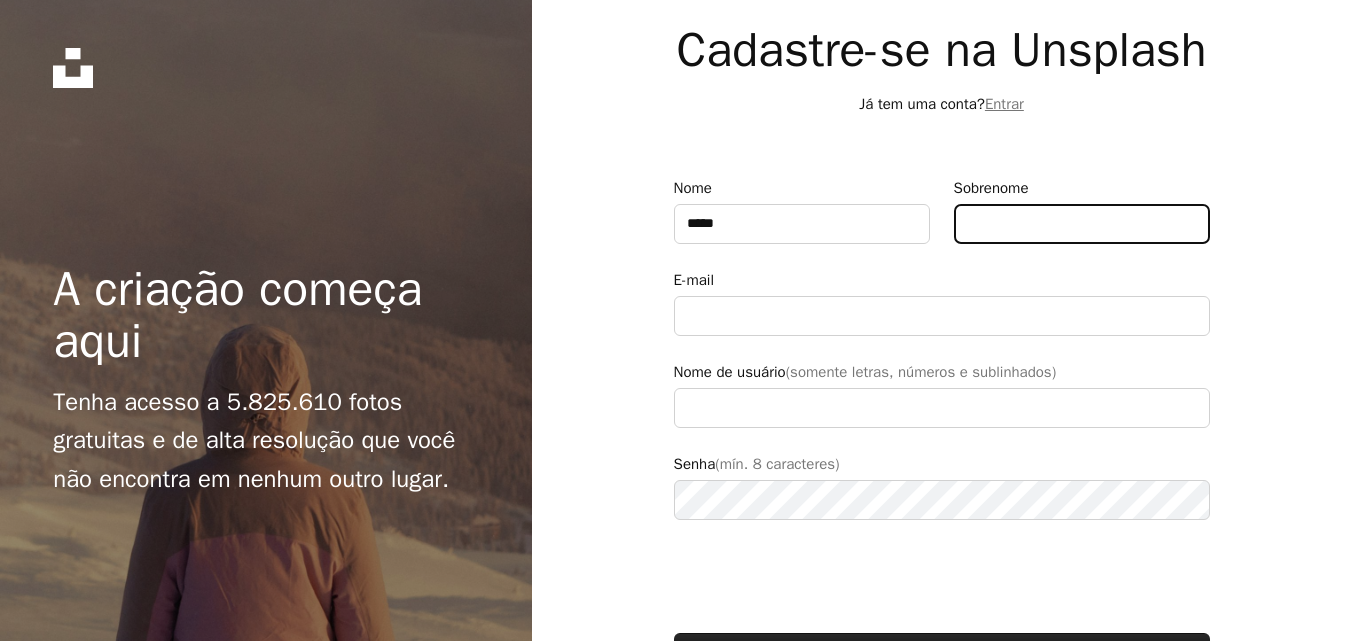 click on "Sobrenome" at bounding box center (1082, 224) 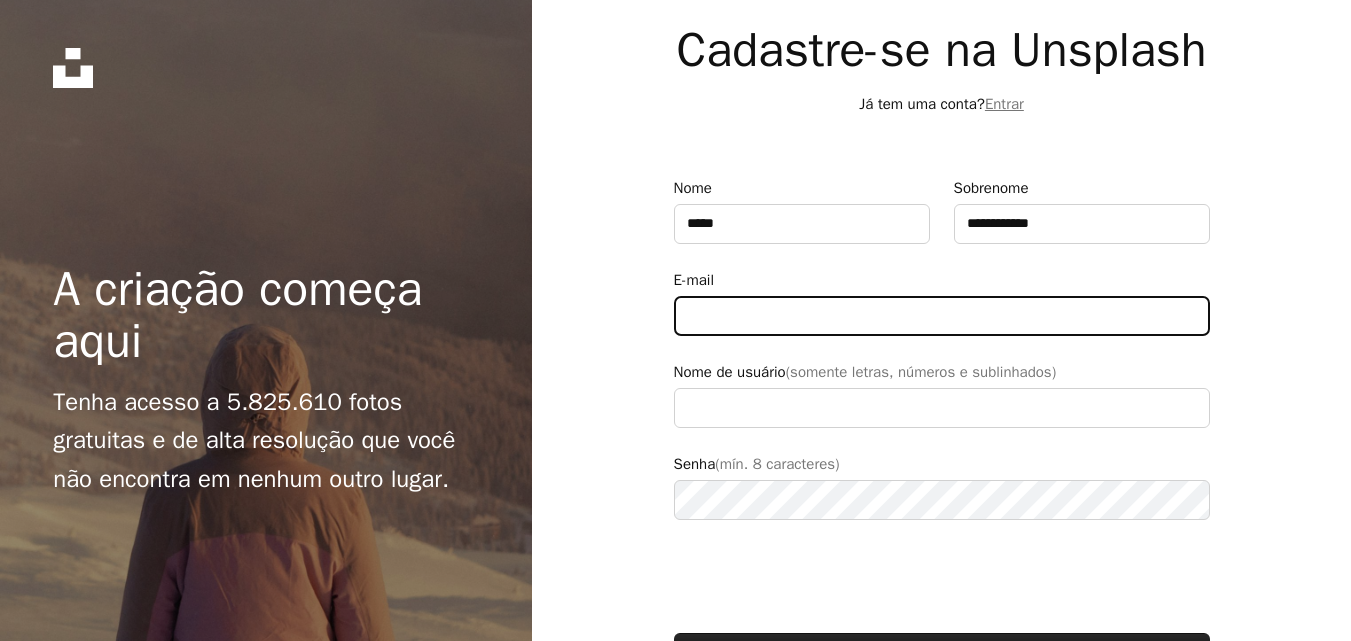 click on "E-mail" at bounding box center [942, 316] 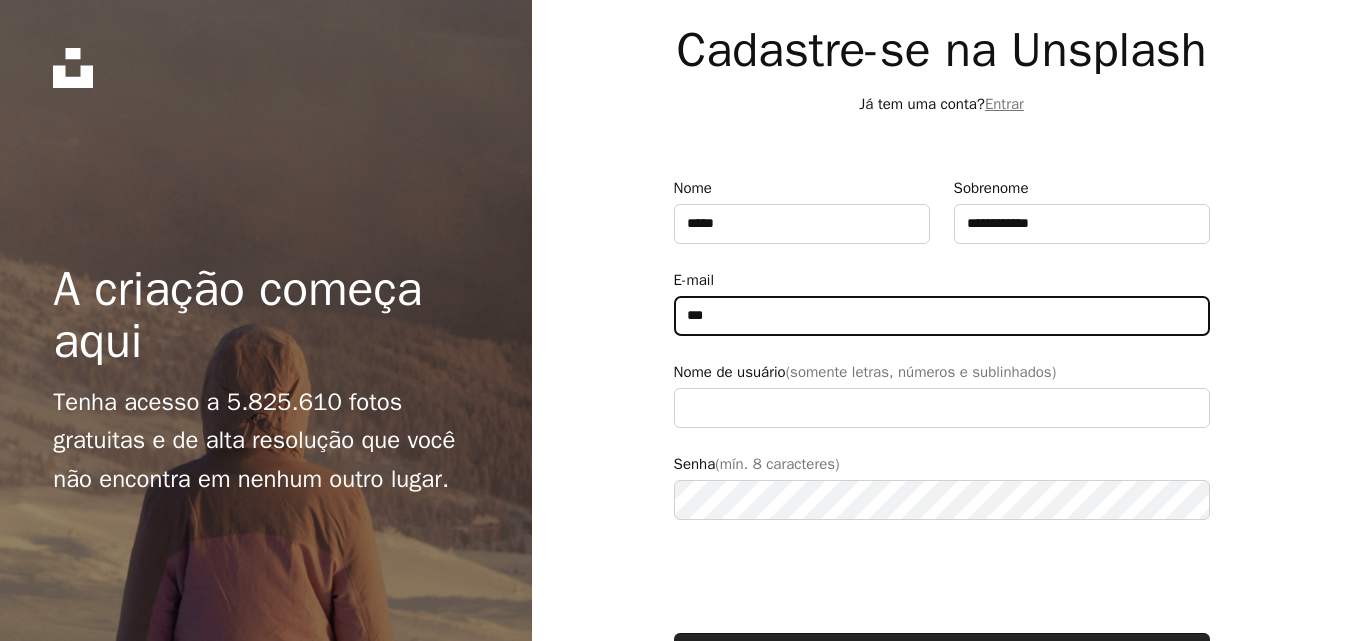 type on "**********" 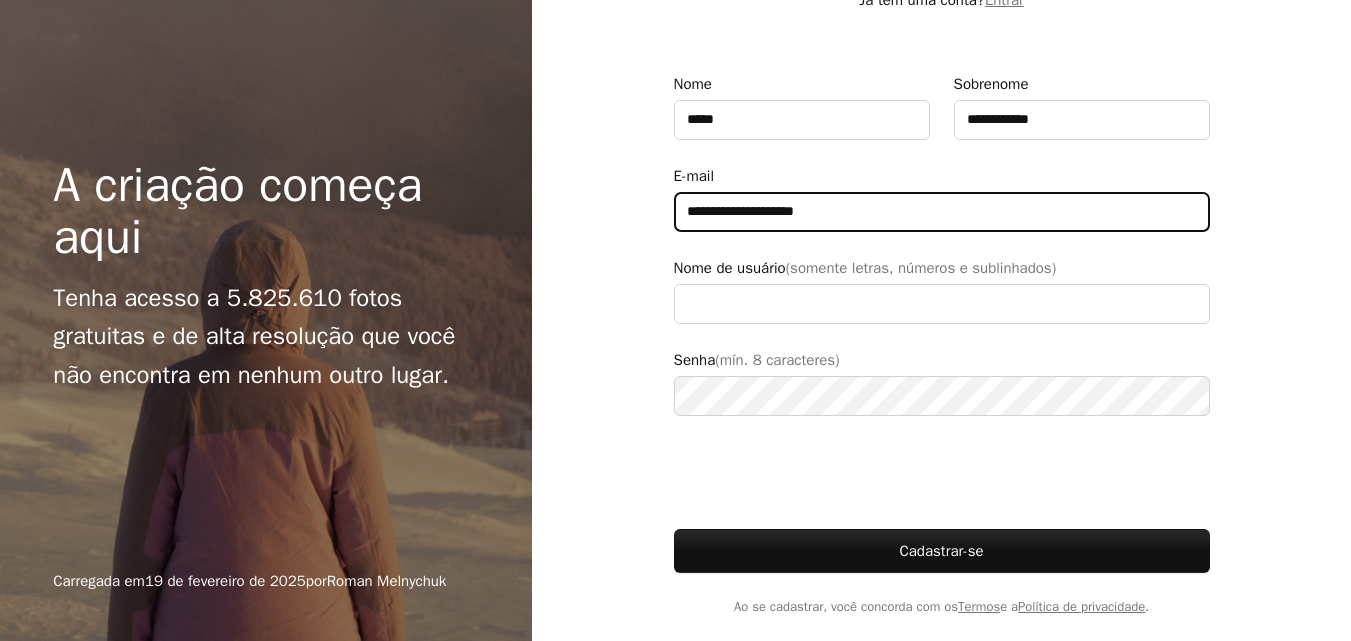 scroll, scrollTop: 156, scrollLeft: 0, axis: vertical 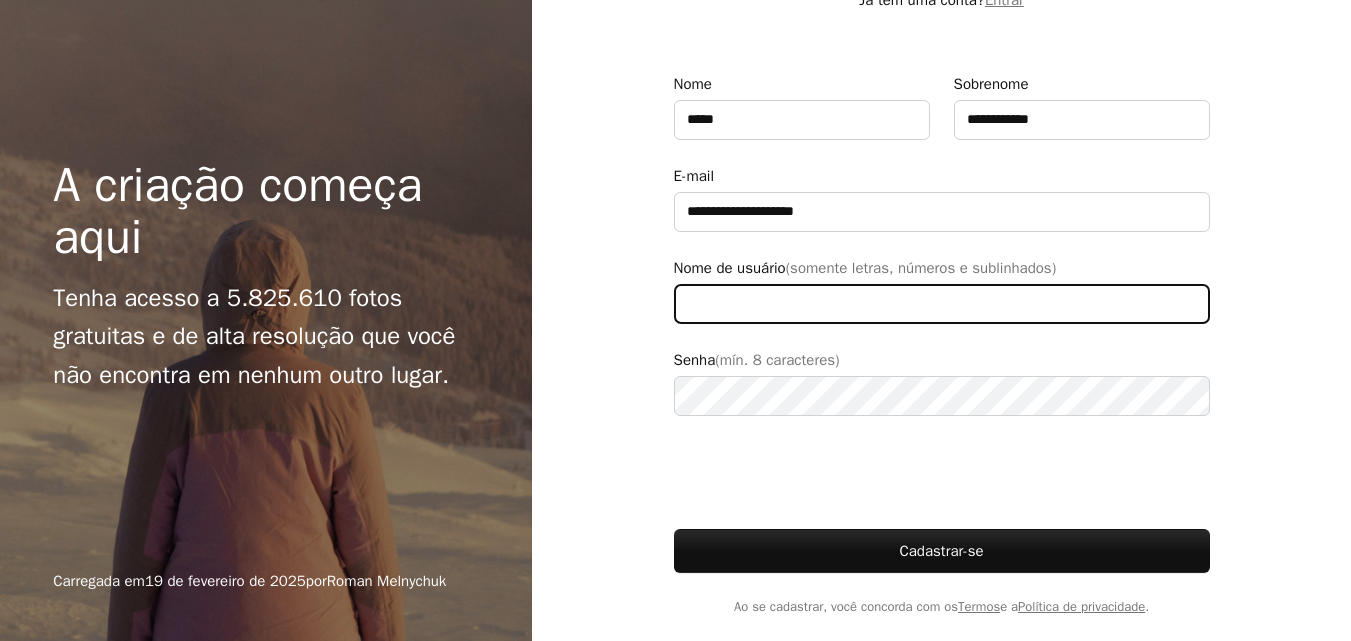 click on "Nome de usuário  (somente letras, números e sublinhados)" at bounding box center (942, 304) 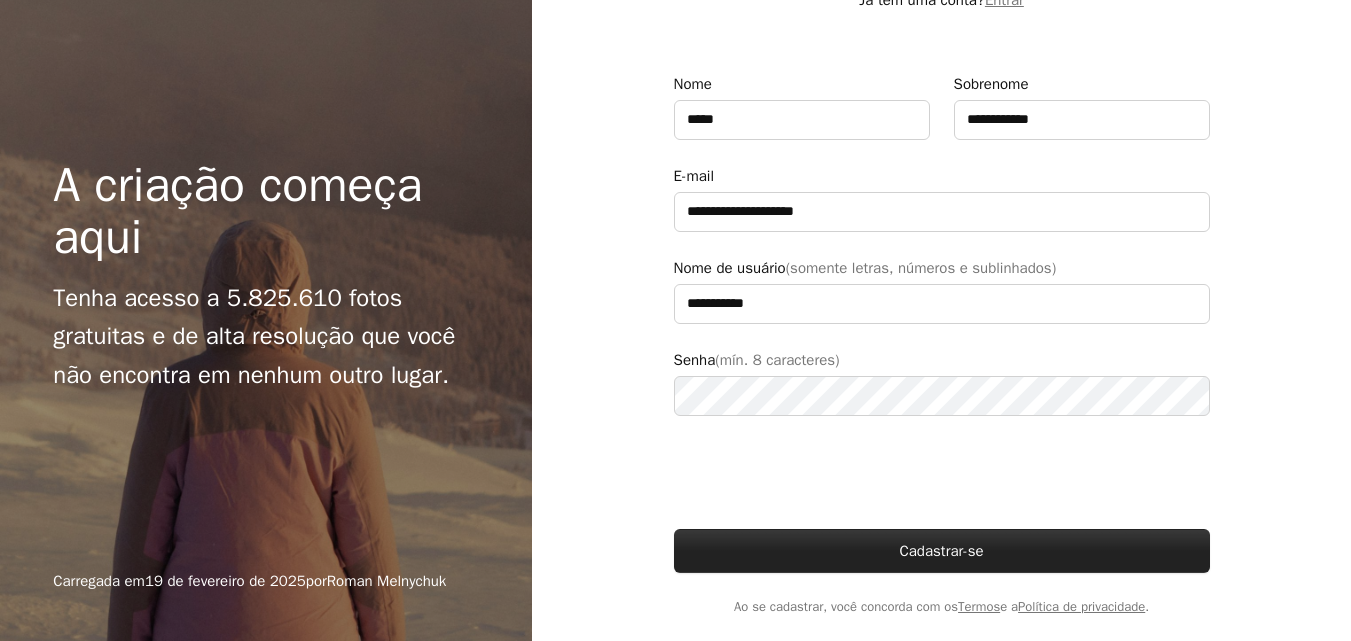 click on "Cadastrar-se" at bounding box center [942, 551] 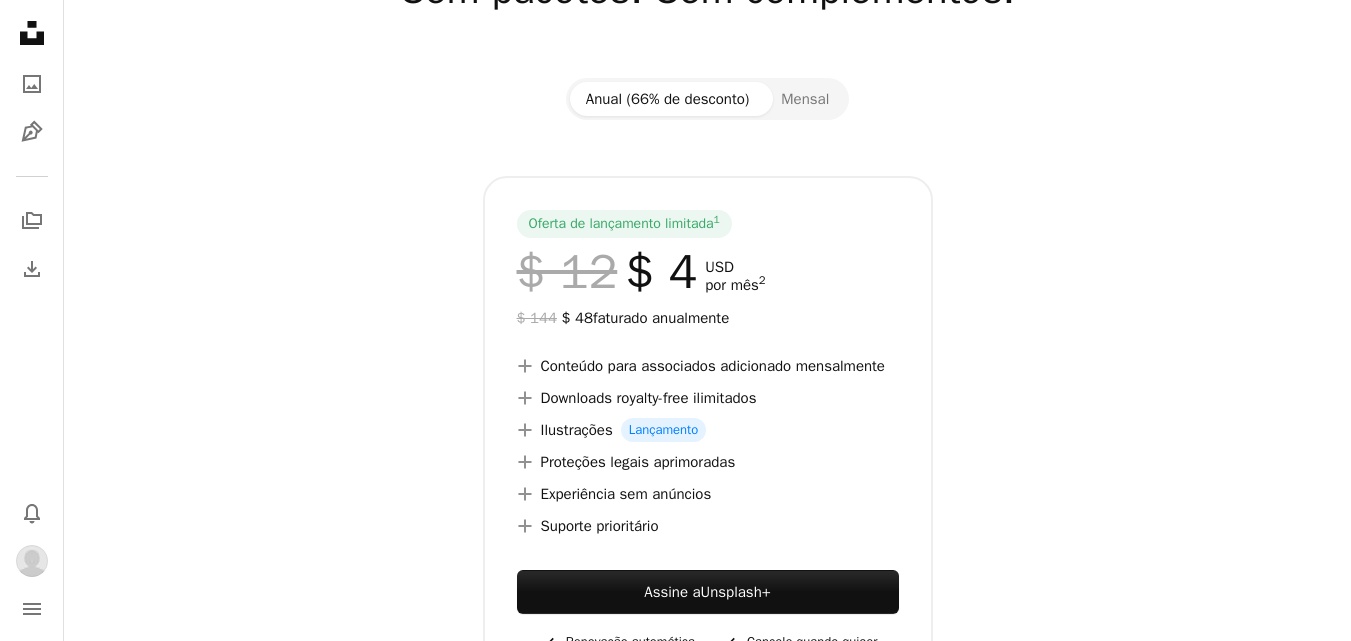 scroll, scrollTop: 241, scrollLeft: 0, axis: vertical 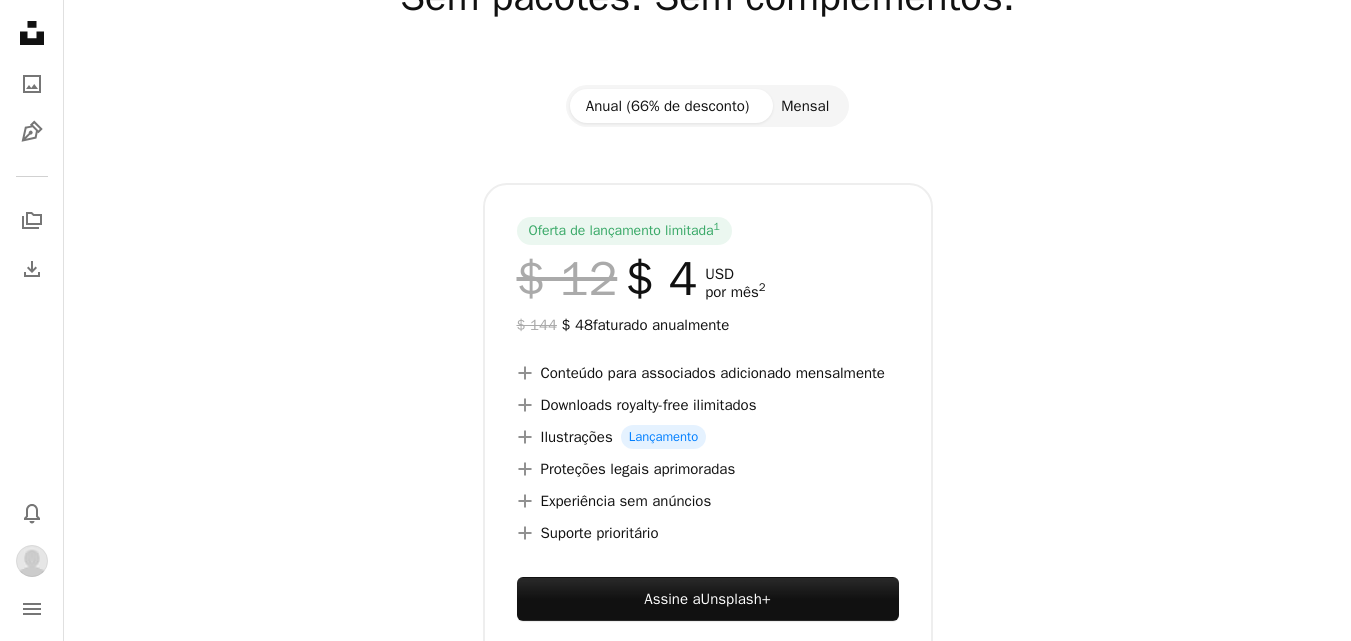 click on "Mensal" at bounding box center (805, 106) 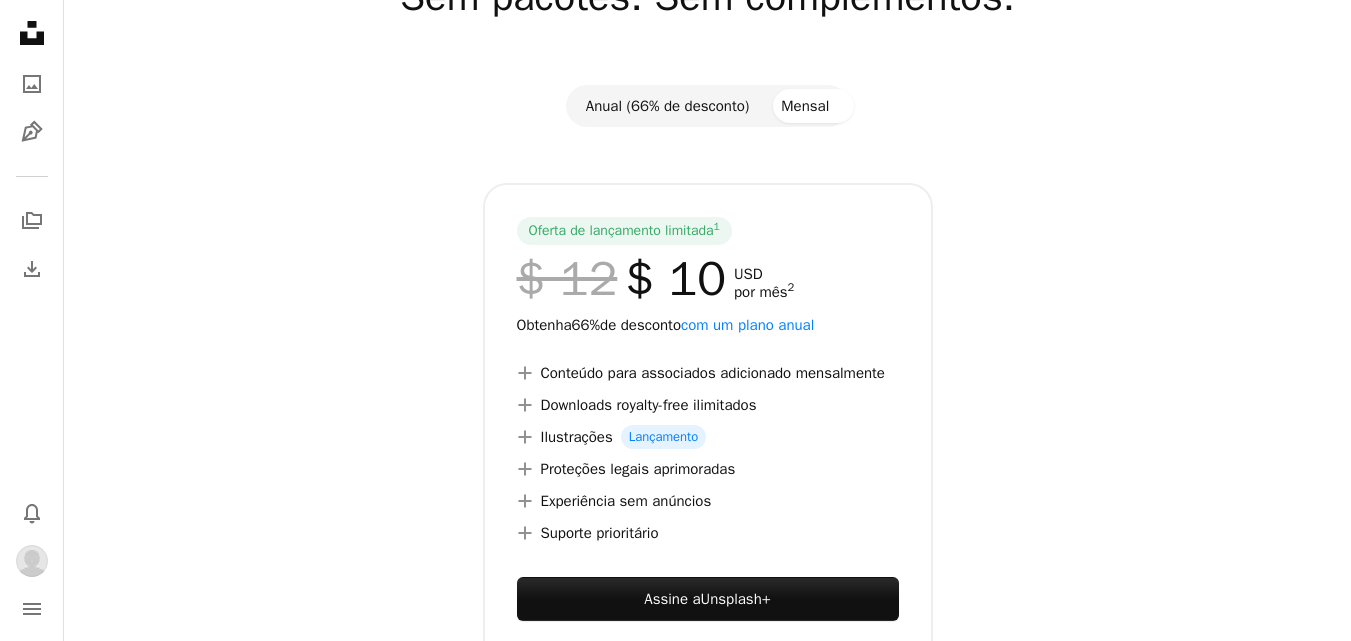 click on "Anual (66% de desconto)" at bounding box center [668, 106] 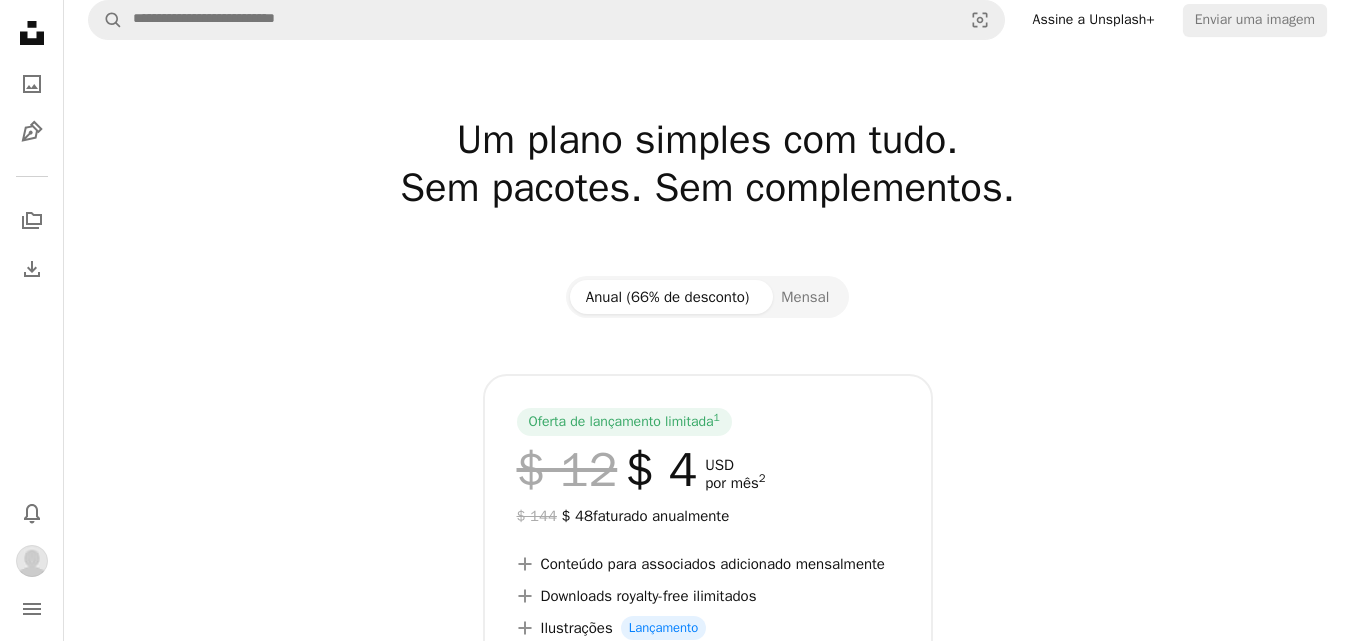 scroll, scrollTop: 0, scrollLeft: 0, axis: both 